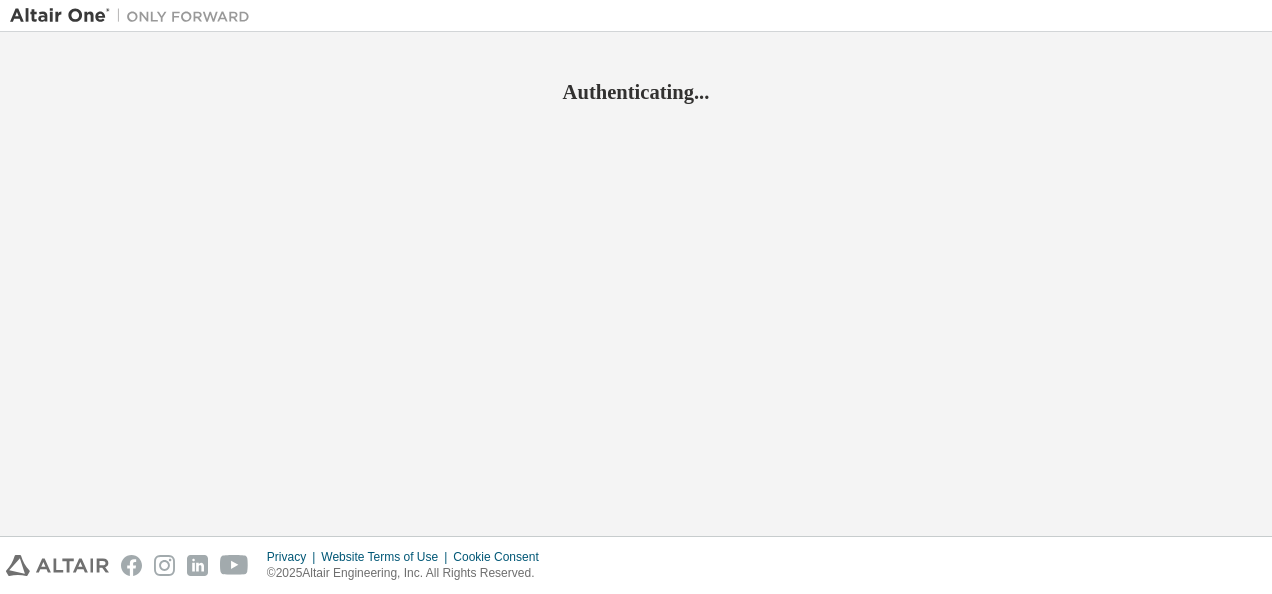 scroll, scrollTop: 0, scrollLeft: 0, axis: both 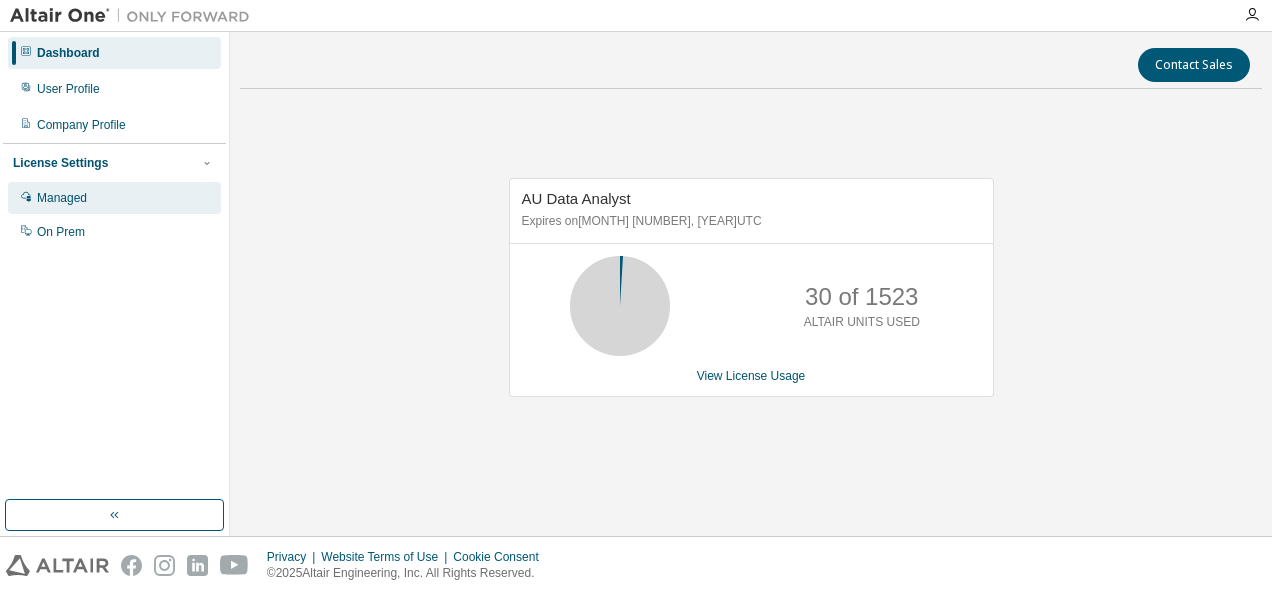 click on "Managed" at bounding box center [114, 198] 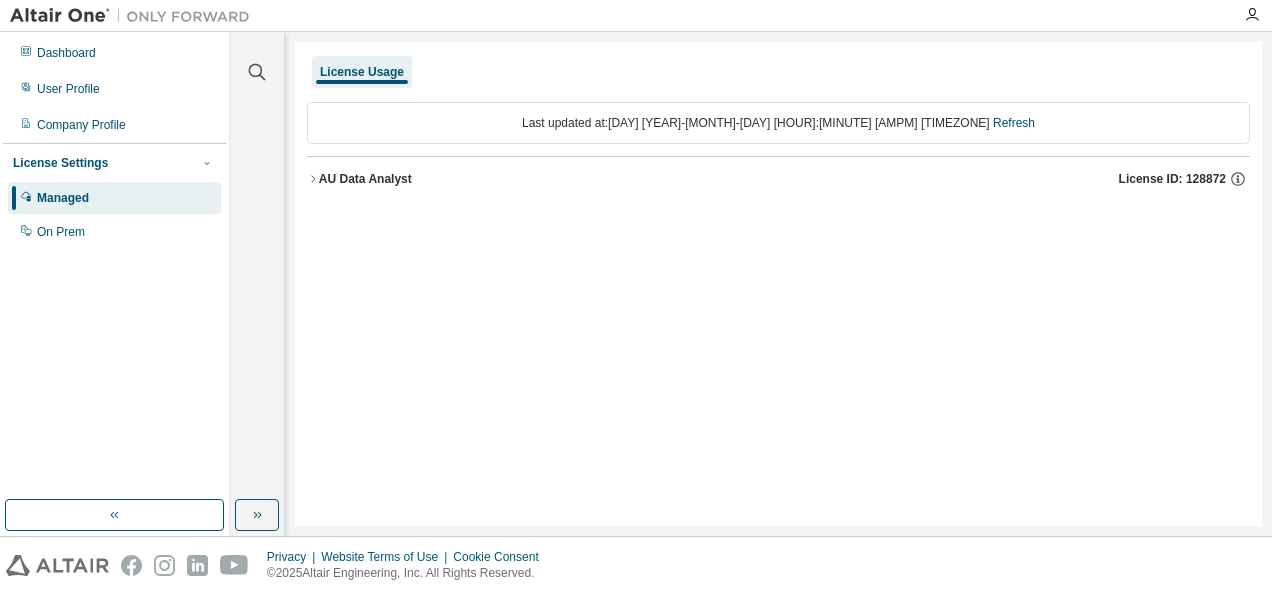 click on "AU Data Analyst" at bounding box center (365, 179) 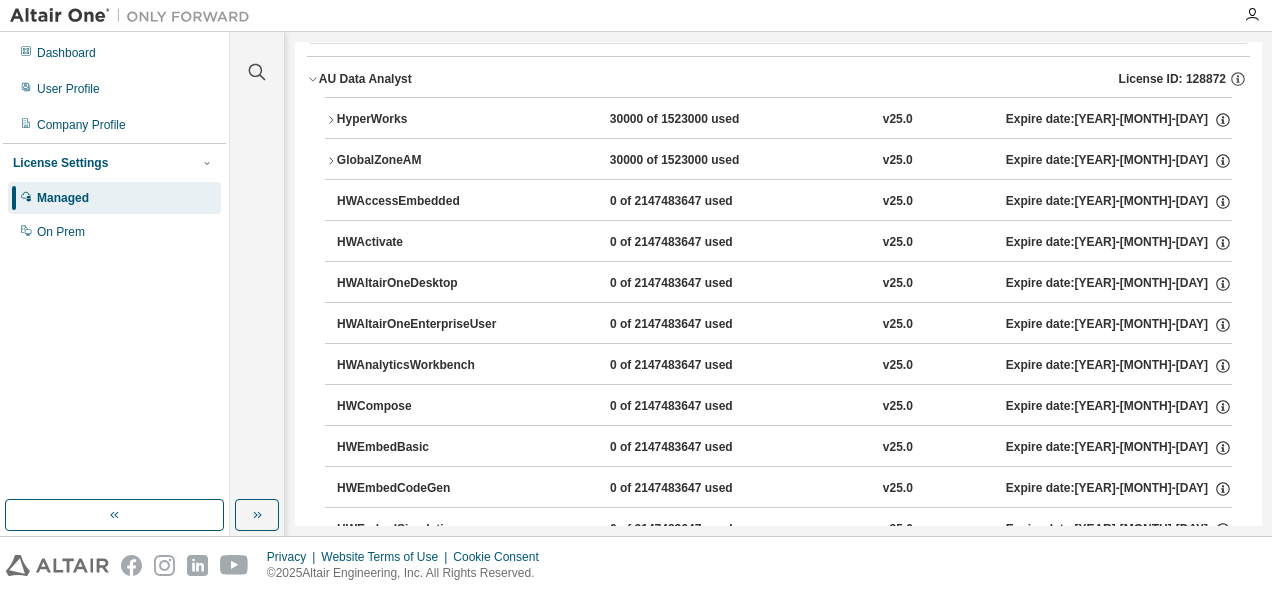 scroll, scrollTop: 0, scrollLeft: 0, axis: both 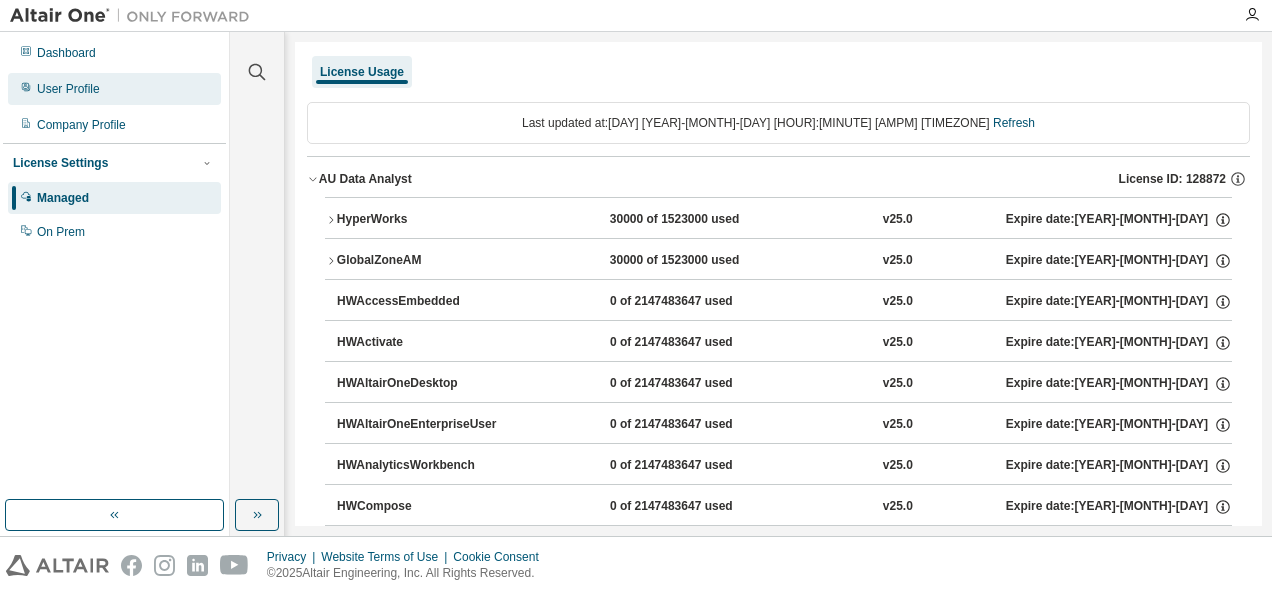 click on "User Profile" at bounding box center (68, 89) 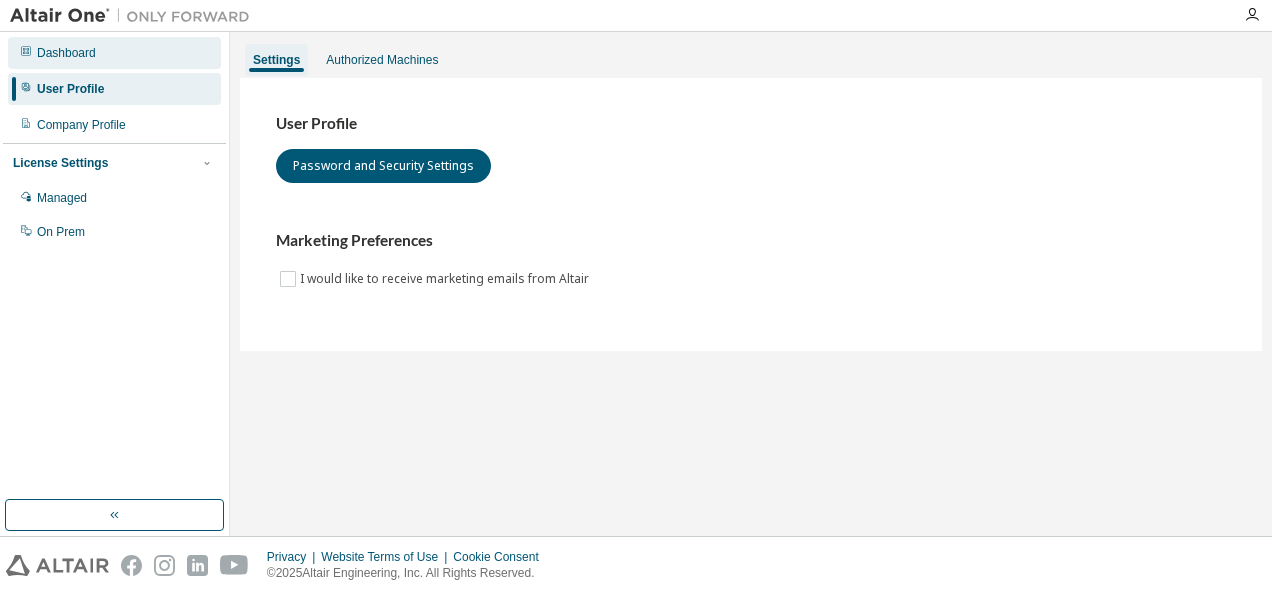 click on "Dashboard" at bounding box center [66, 53] 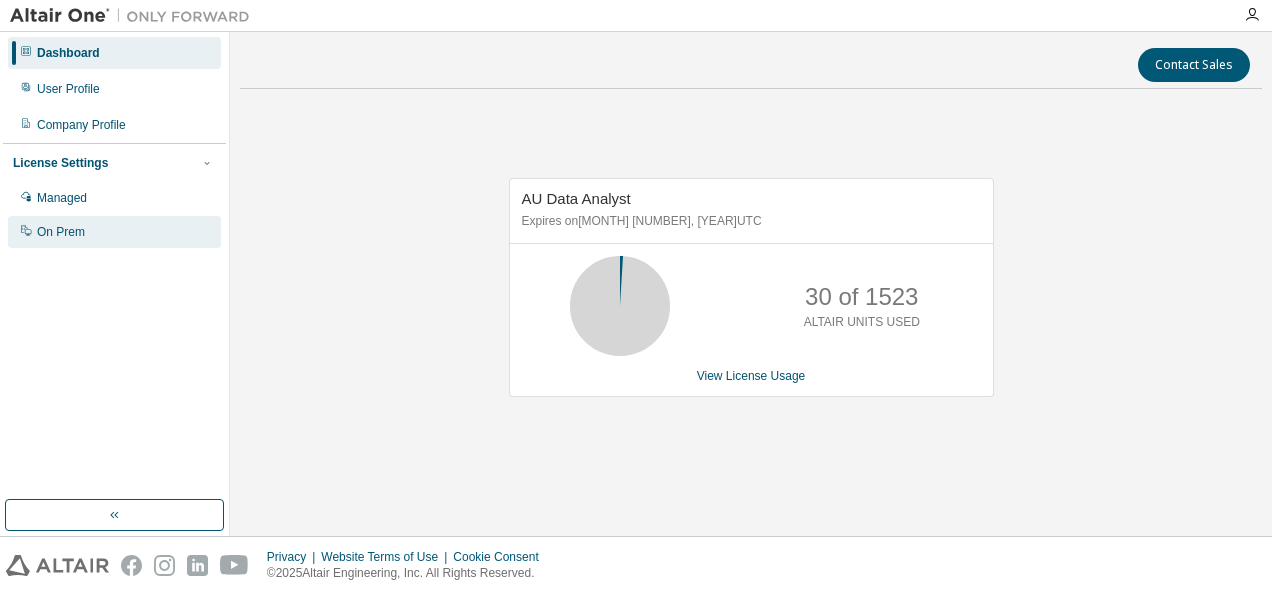 click on "On Prem" at bounding box center [114, 232] 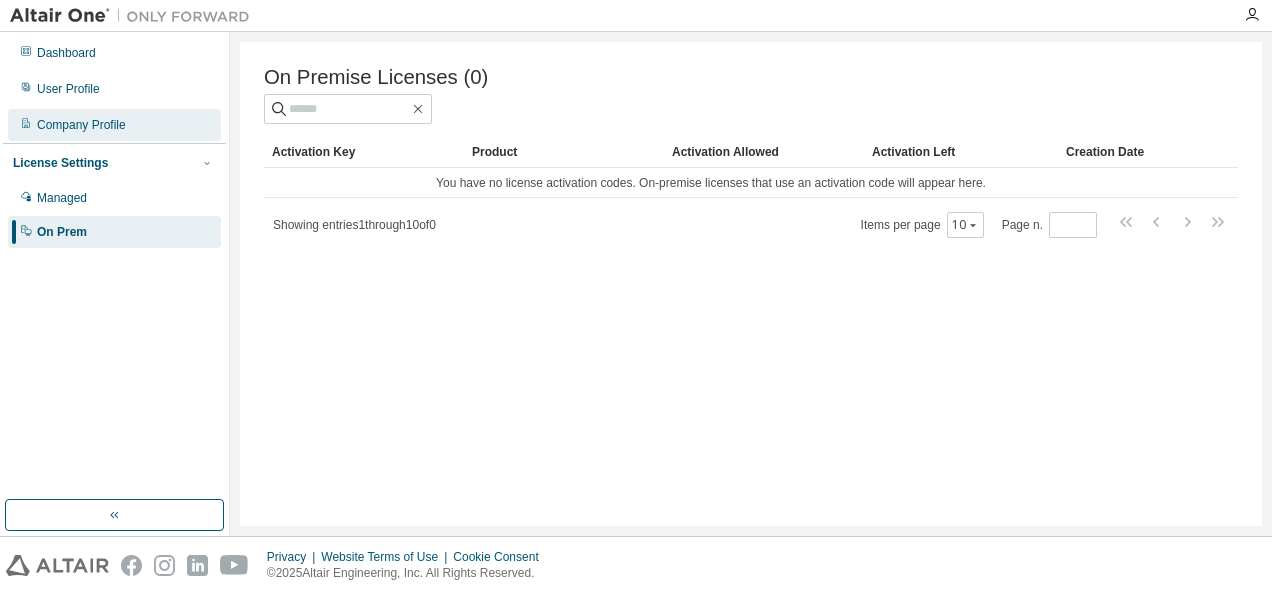 click on "Company Profile" at bounding box center (81, 125) 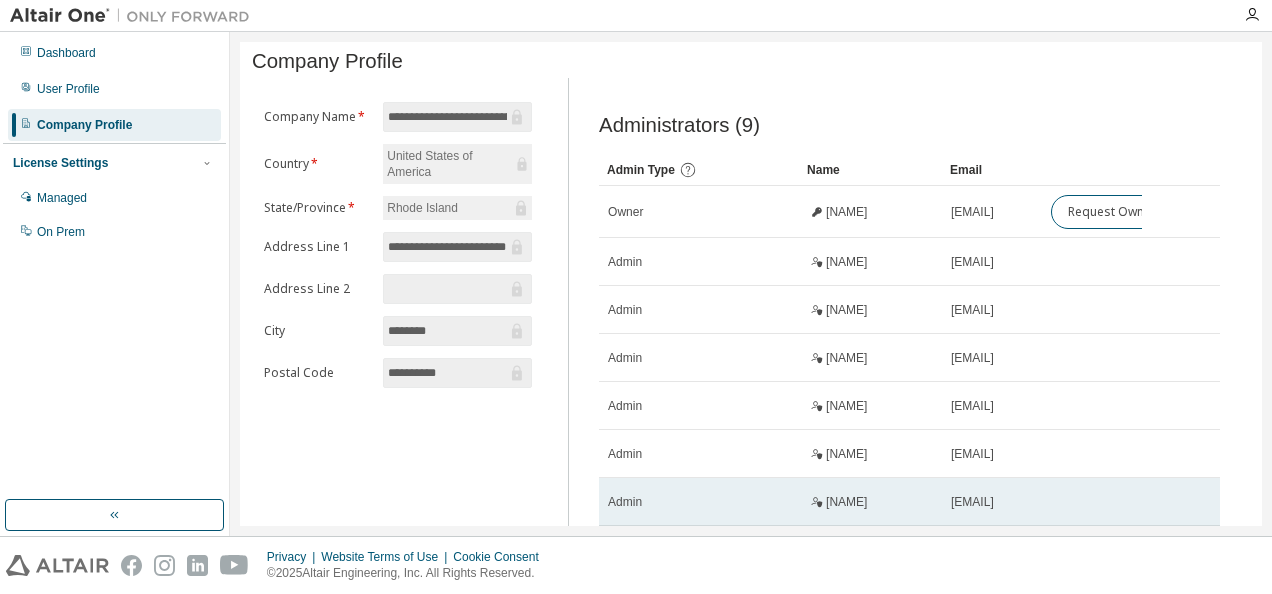 scroll, scrollTop: 0, scrollLeft: 0, axis: both 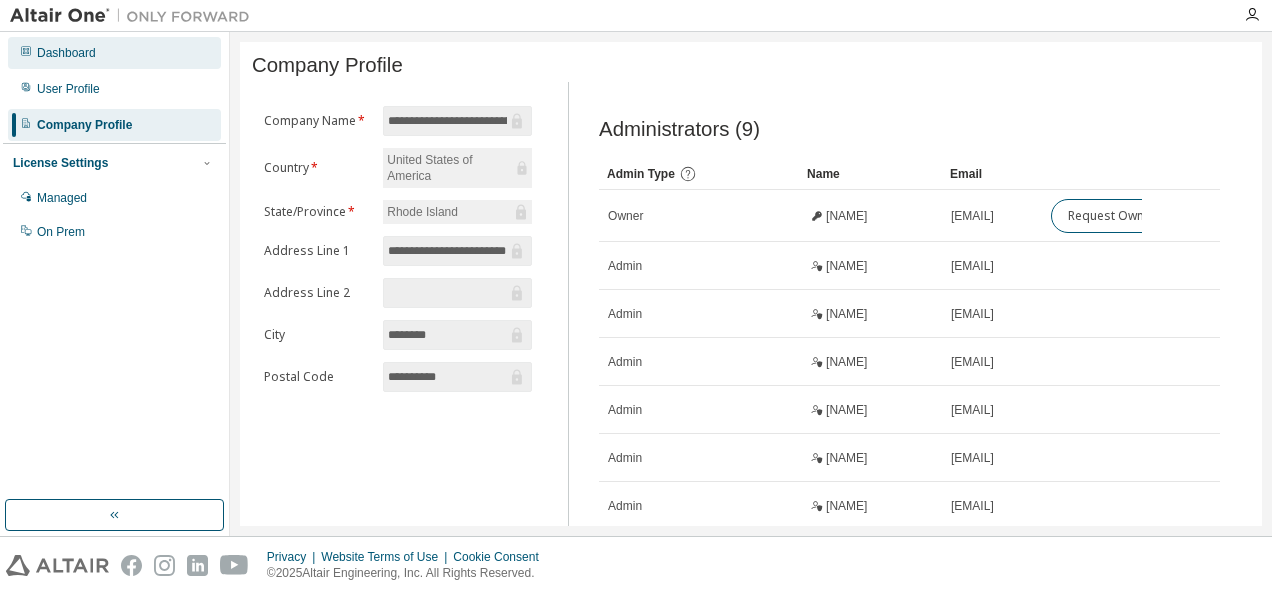 click on "Dashboard" at bounding box center (114, 53) 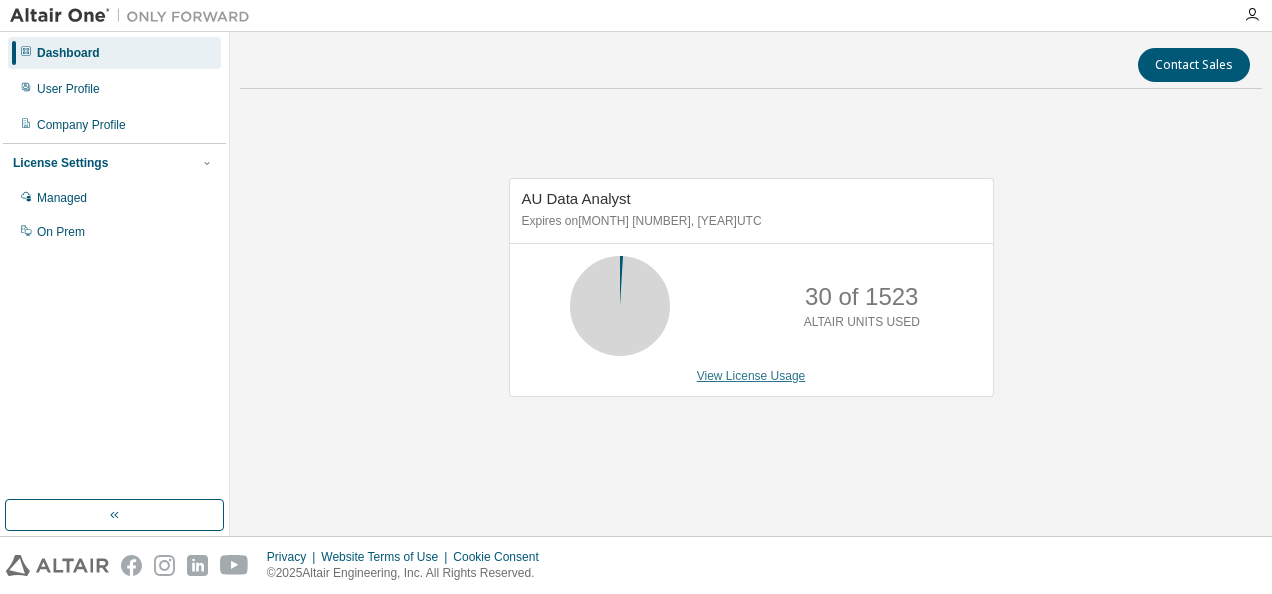 click on "View License Usage" at bounding box center [751, 376] 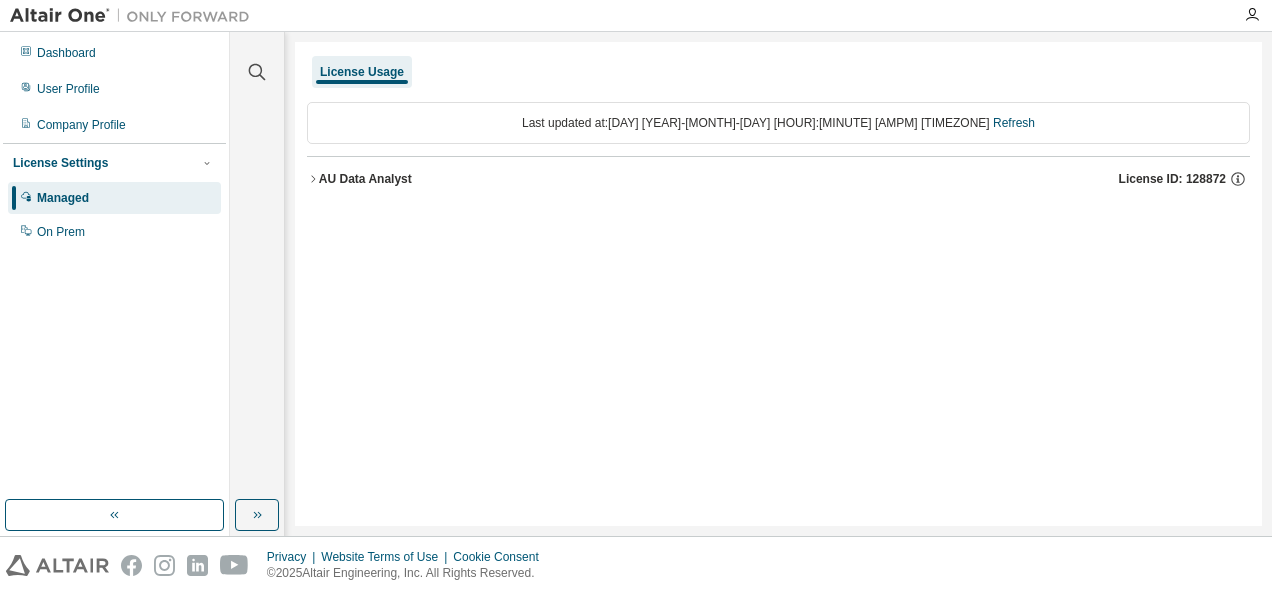 click on "AU Data Analyst" at bounding box center (365, 179) 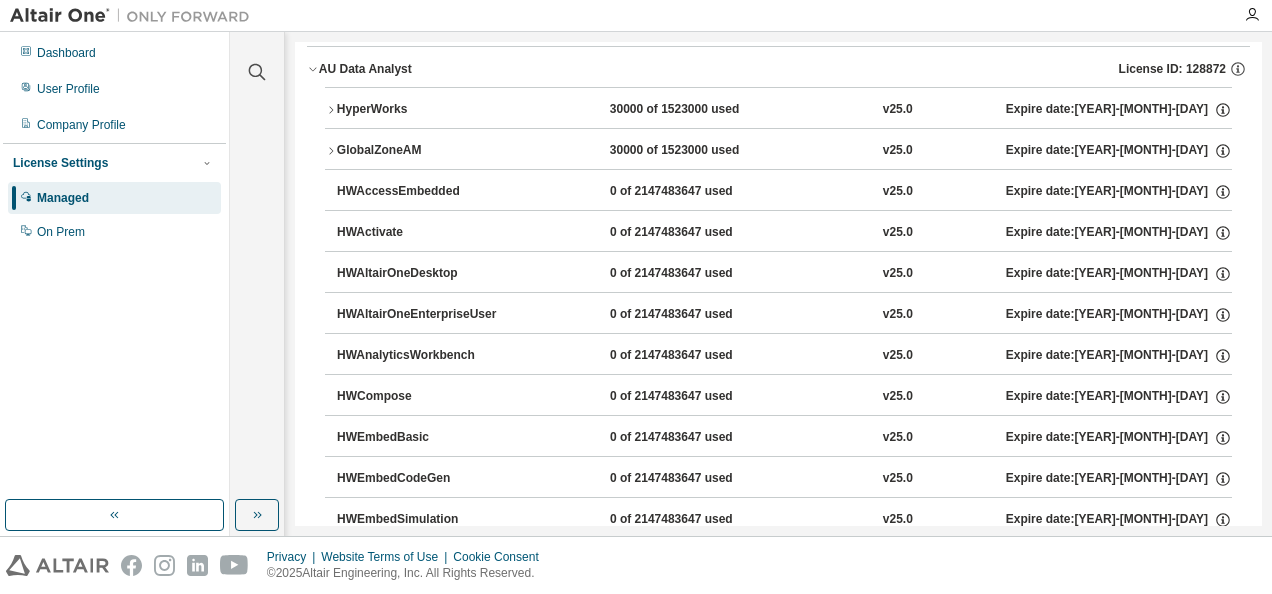 scroll, scrollTop: 0, scrollLeft: 0, axis: both 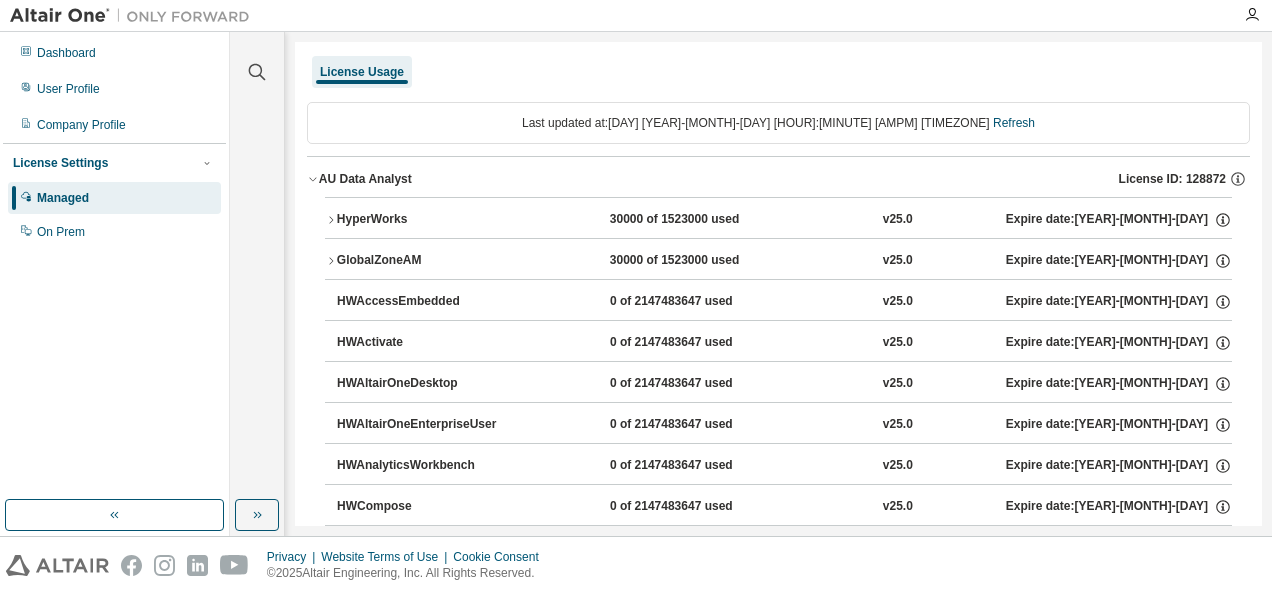 click at bounding box center [135, 16] 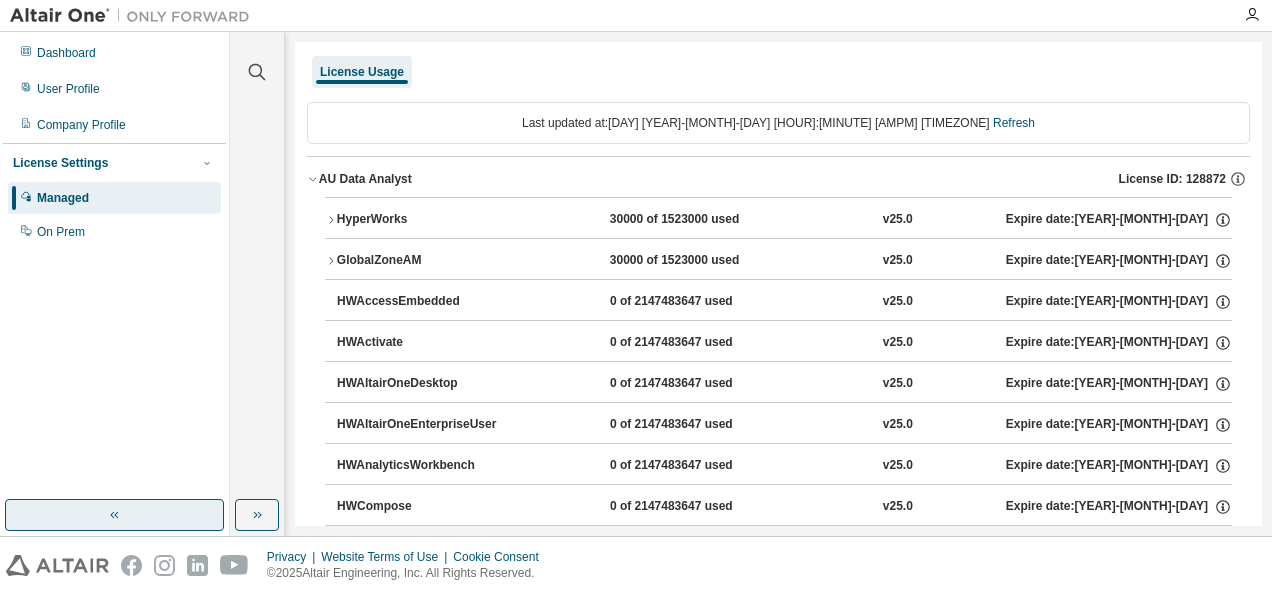 click at bounding box center [114, 515] 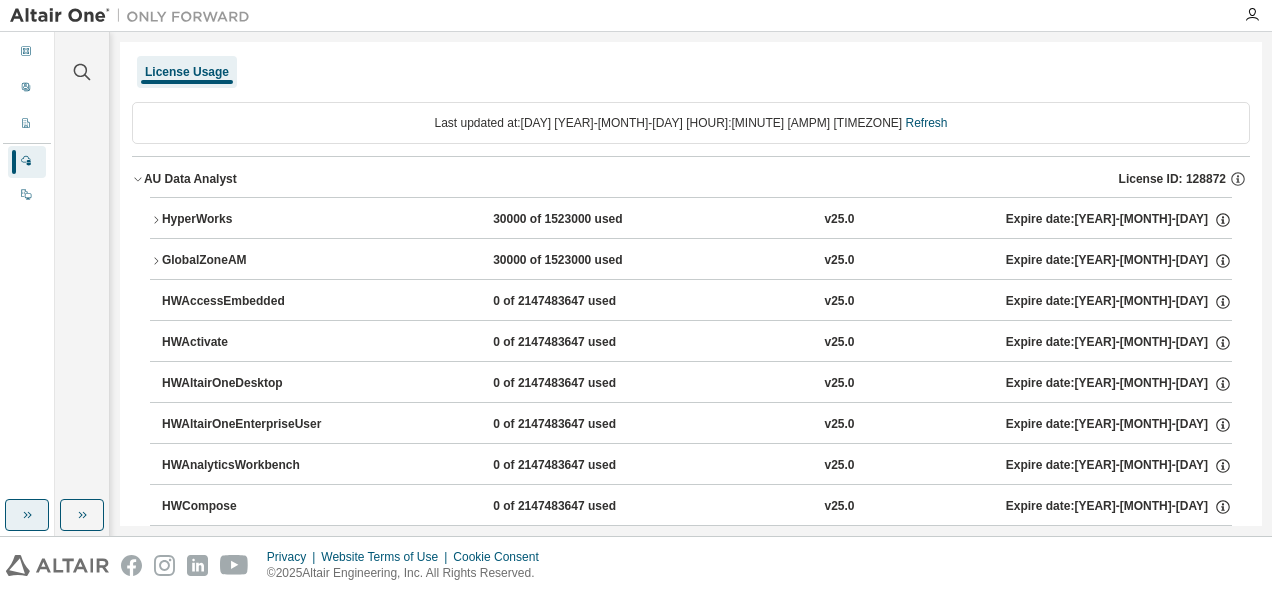 click 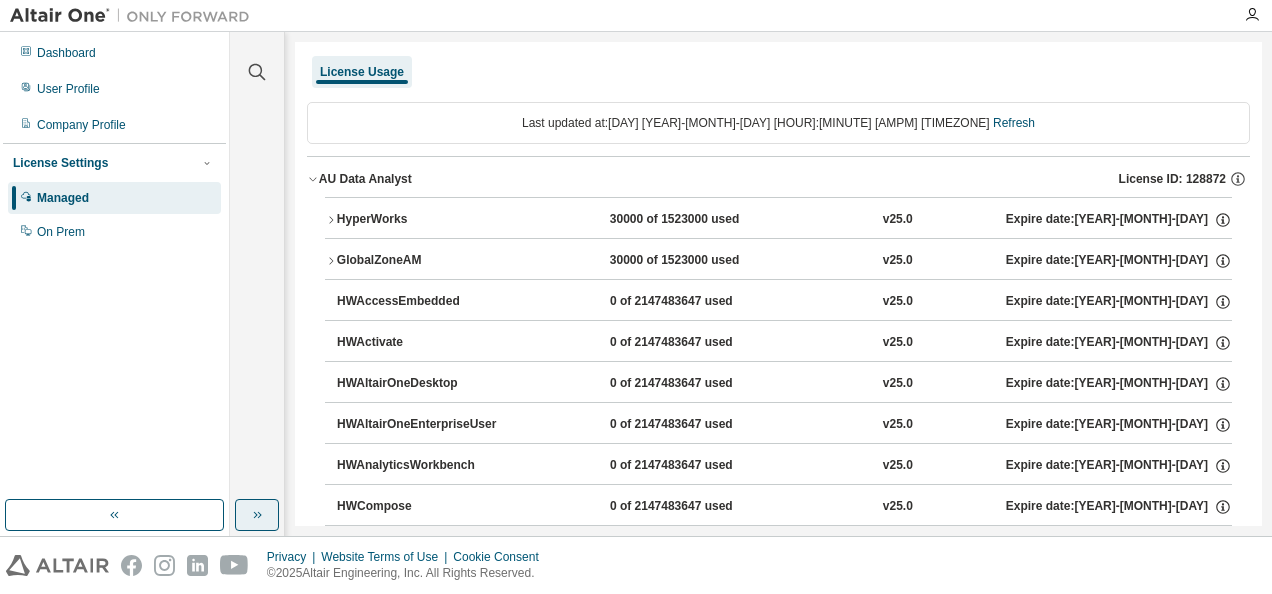 click 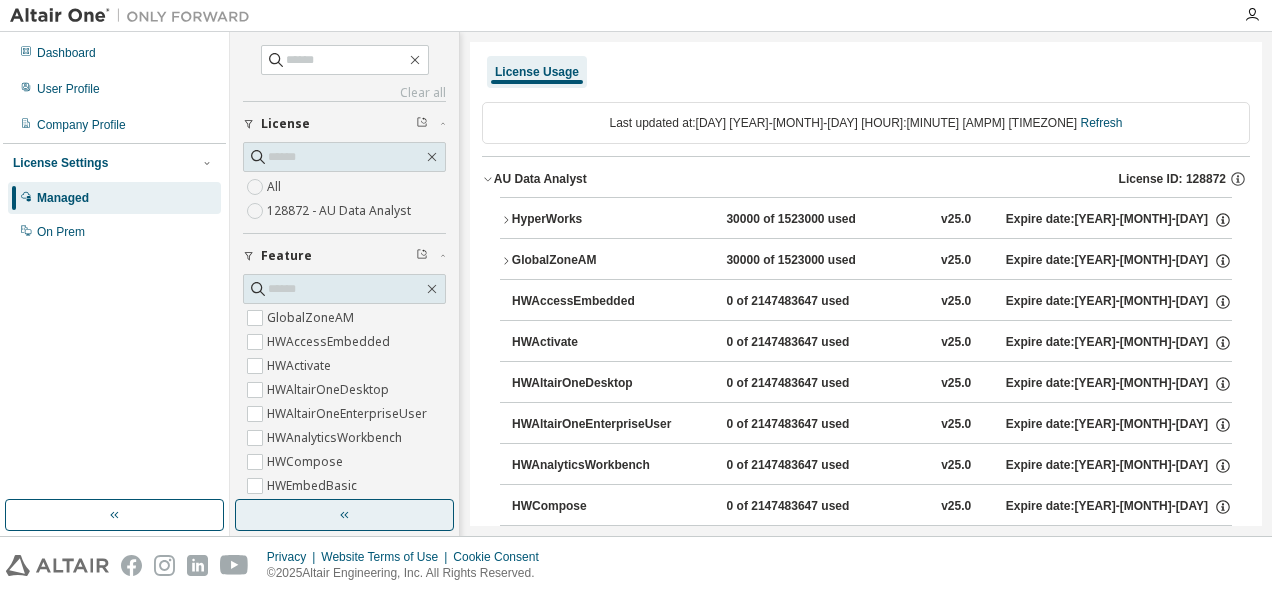 scroll, scrollTop: 0, scrollLeft: 0, axis: both 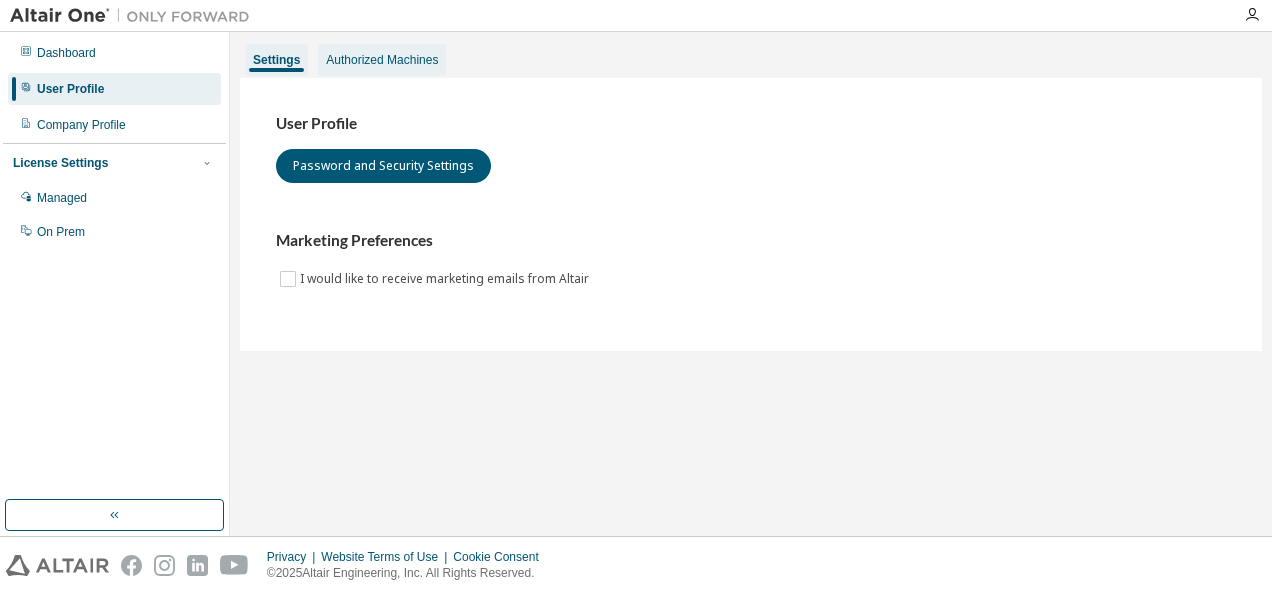 click on "Authorized Machines" at bounding box center [382, 60] 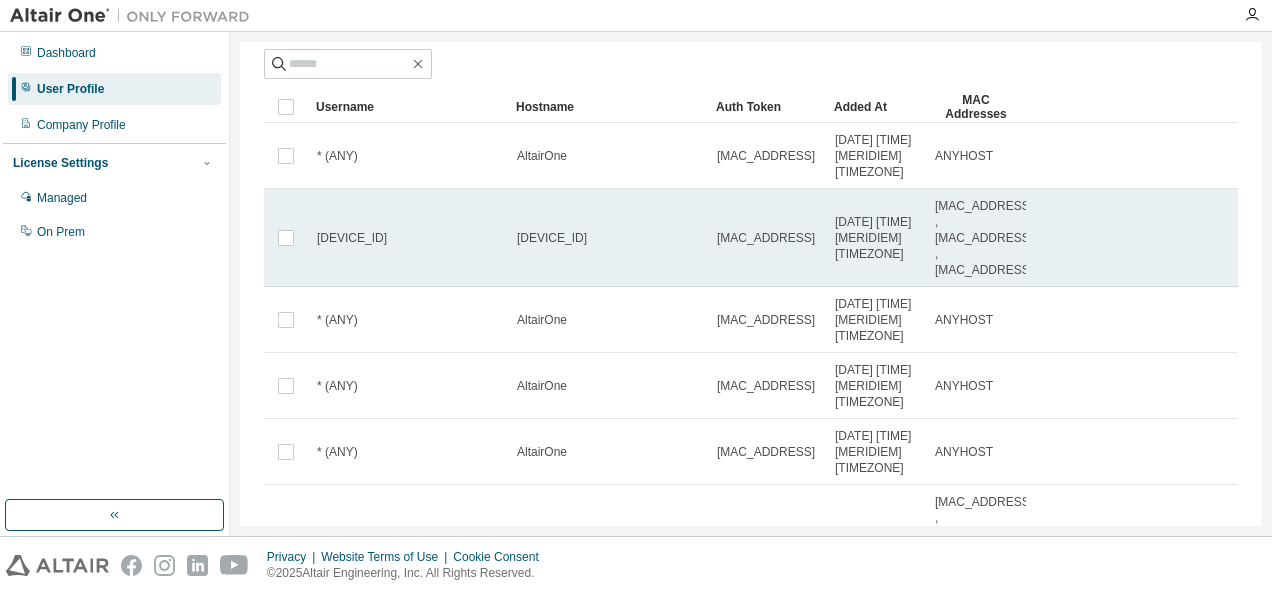 scroll, scrollTop: 0, scrollLeft: 0, axis: both 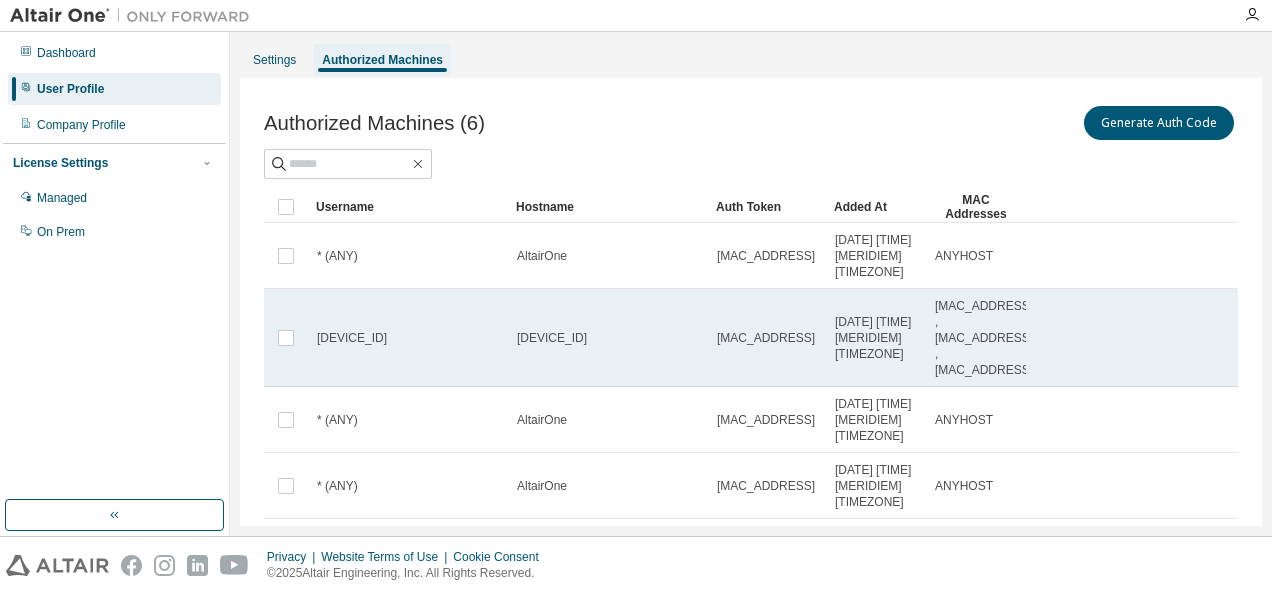 click on "D113526" at bounding box center (408, 338) 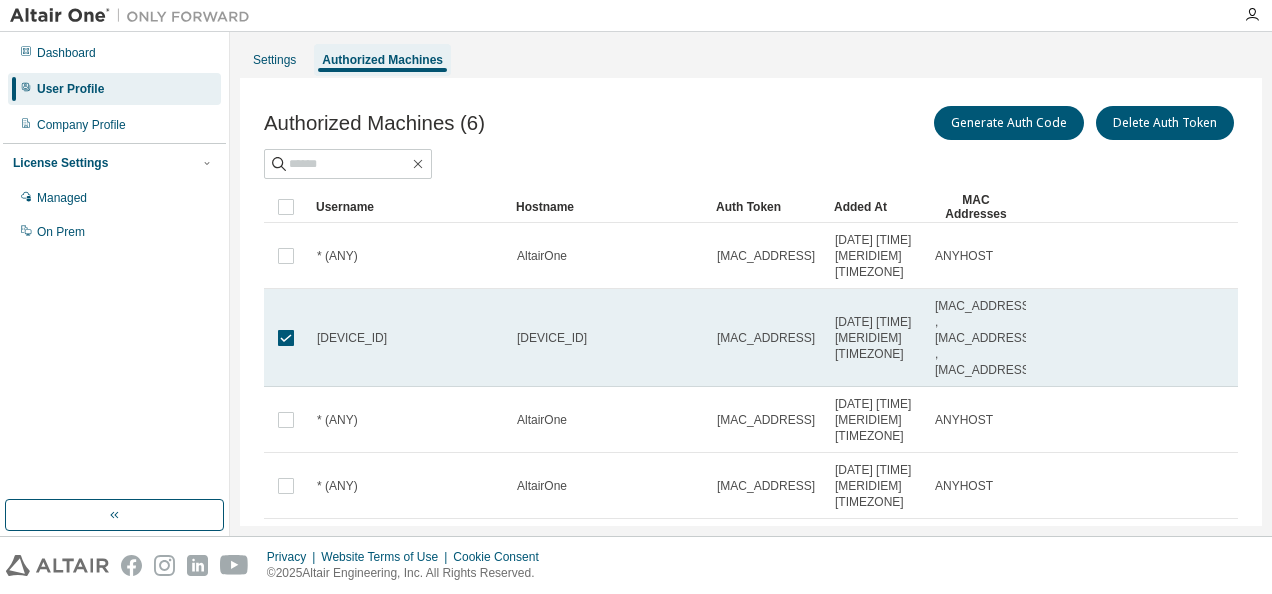 click on "D113526" at bounding box center (408, 338) 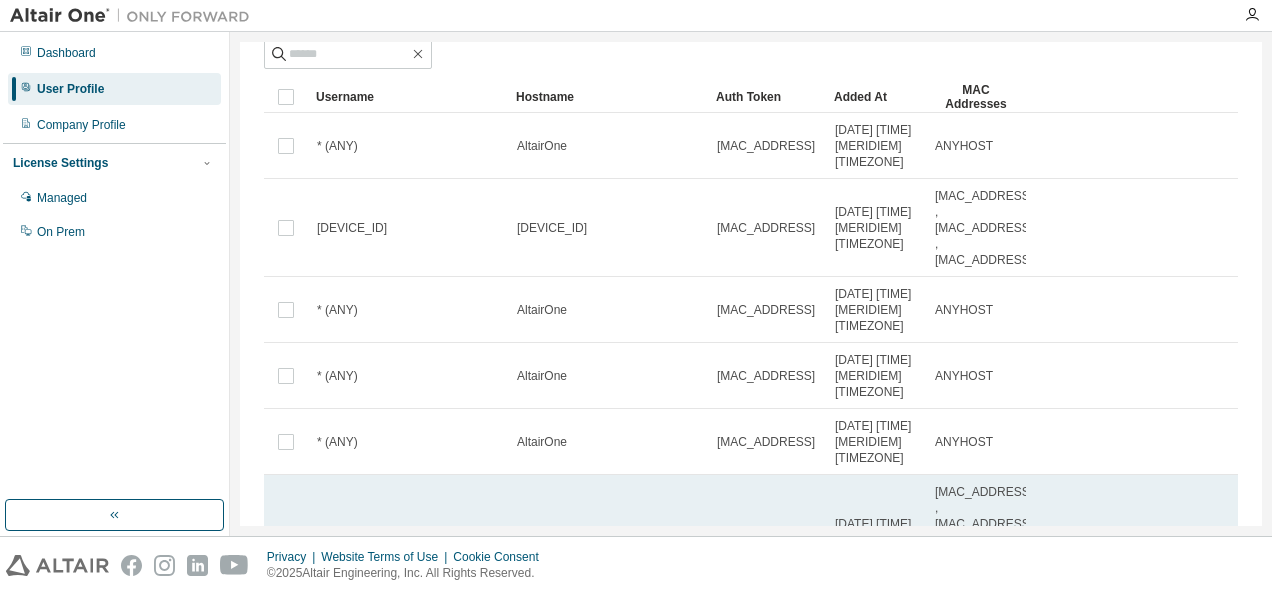 scroll, scrollTop: 80, scrollLeft: 0, axis: vertical 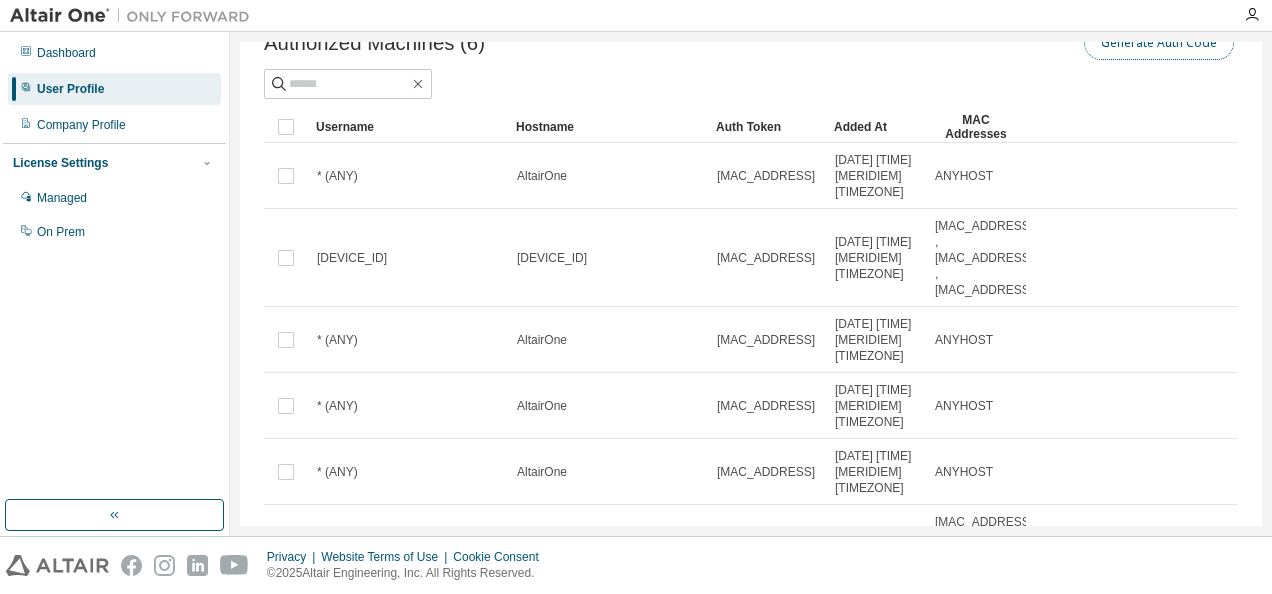 click on "Generate Auth Code" at bounding box center (1159, 43) 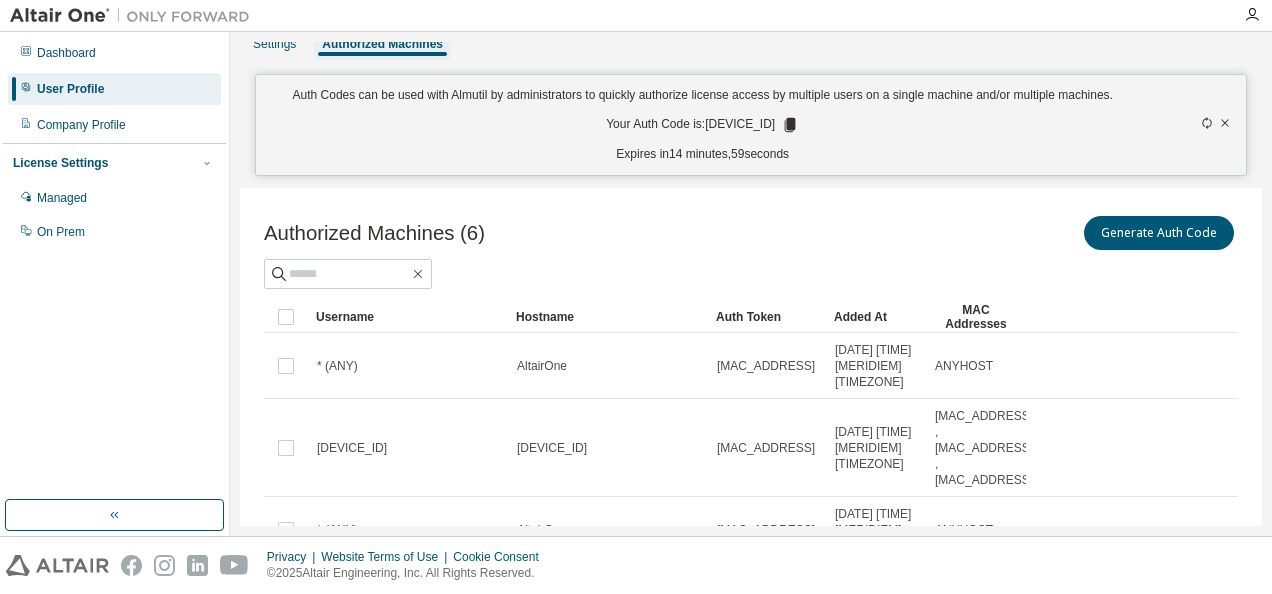 scroll, scrollTop: 0, scrollLeft: 0, axis: both 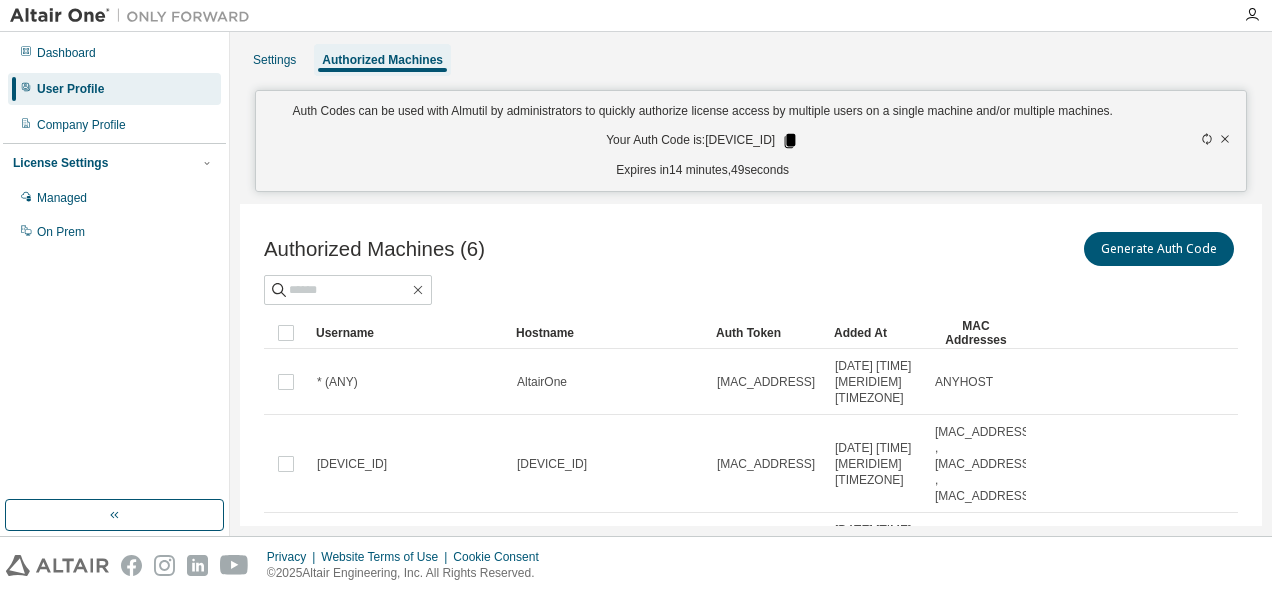 click 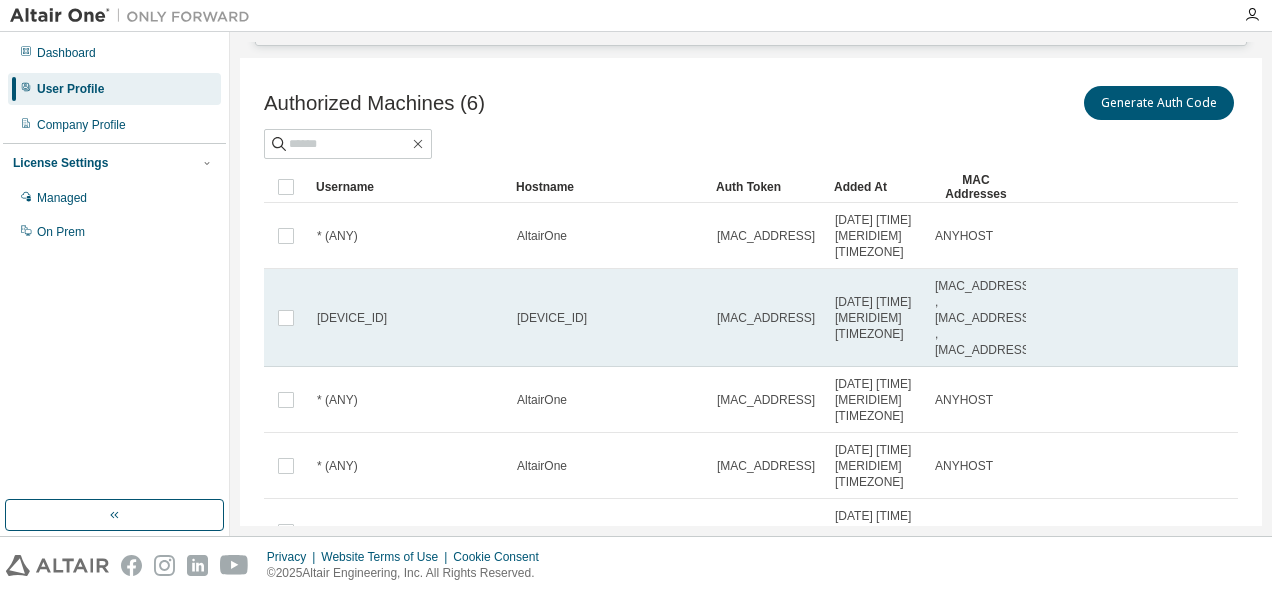 scroll, scrollTop: 6, scrollLeft: 0, axis: vertical 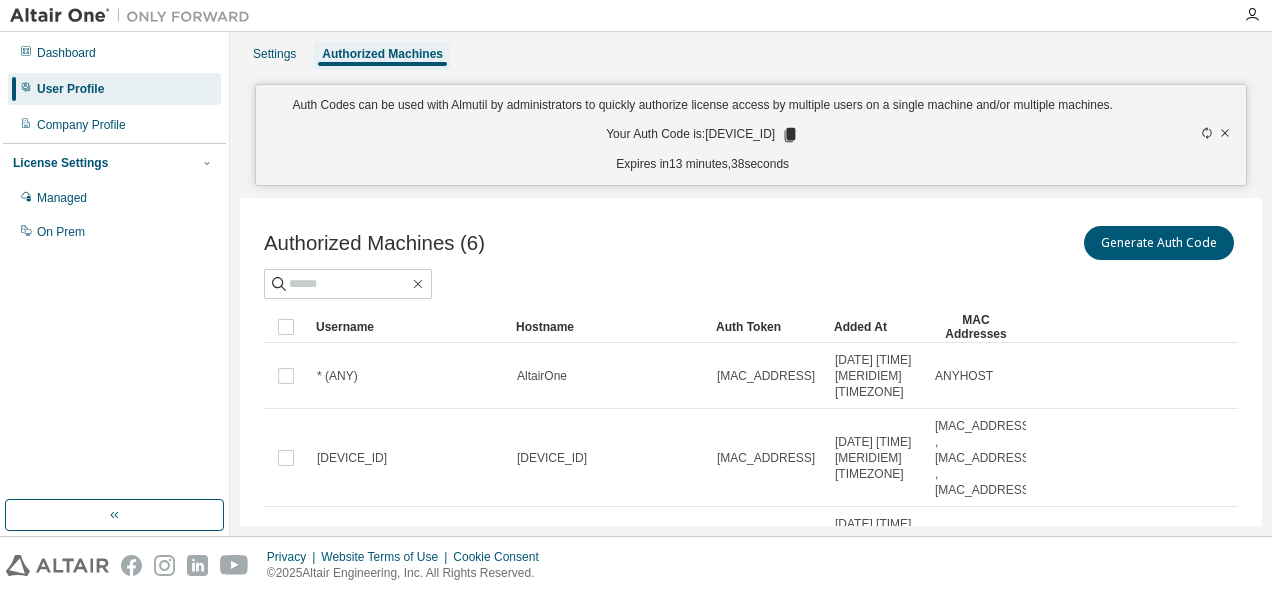 click 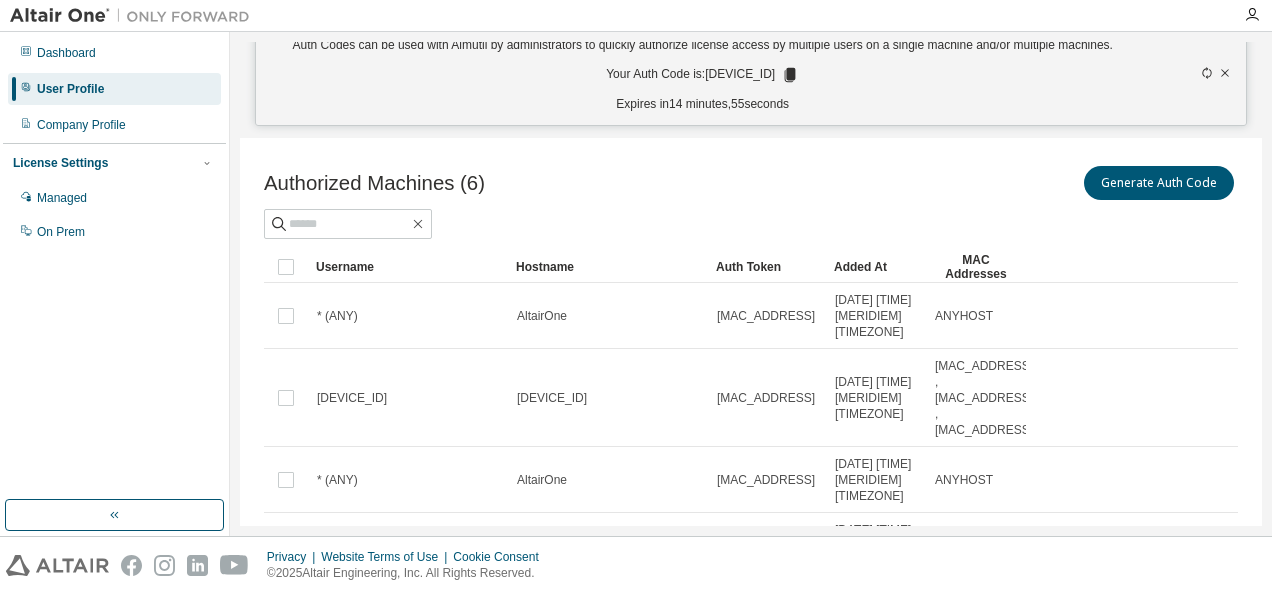 scroll, scrollTop: 6, scrollLeft: 0, axis: vertical 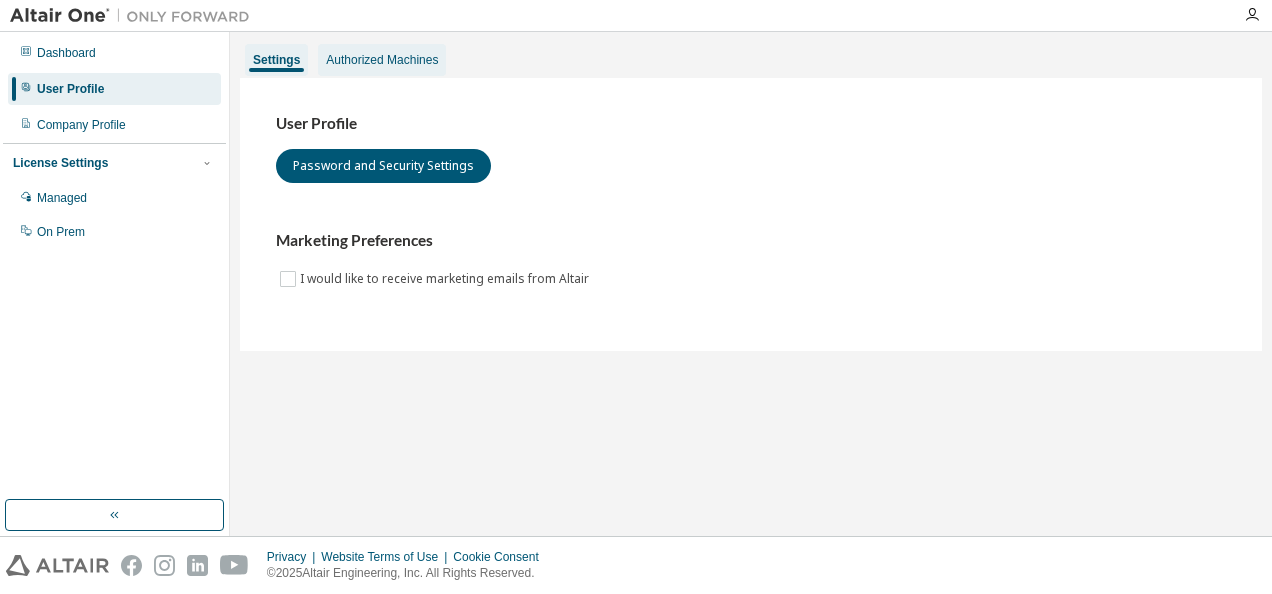click on "Authorized Machines" at bounding box center [382, 60] 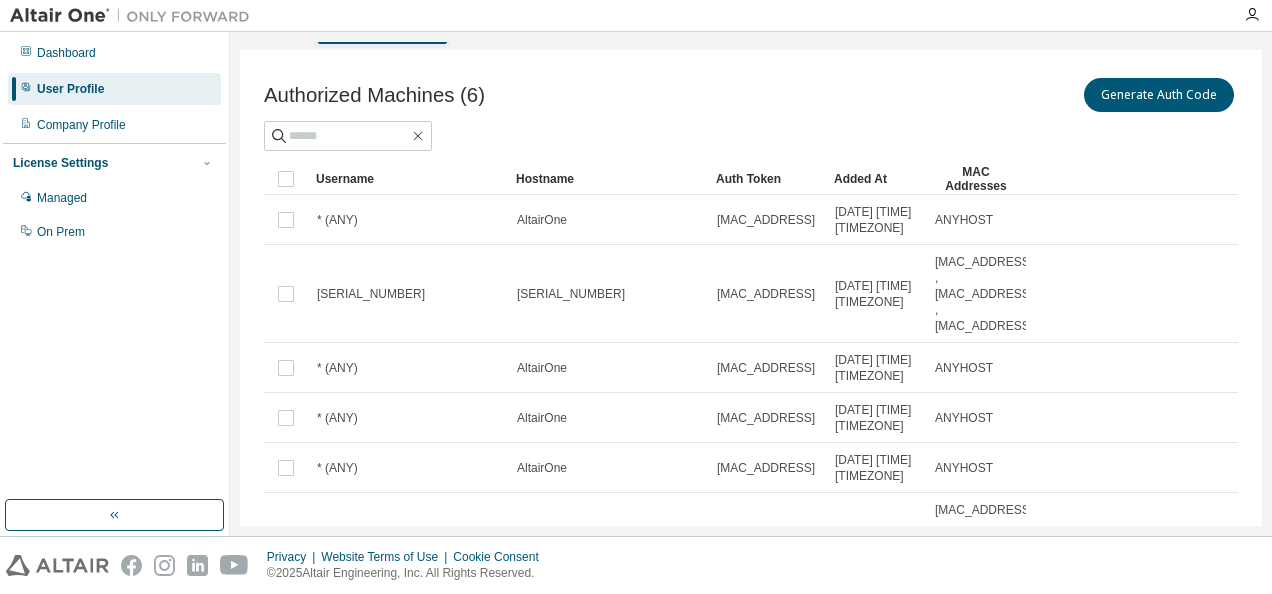 scroll, scrollTop: 0, scrollLeft: 0, axis: both 